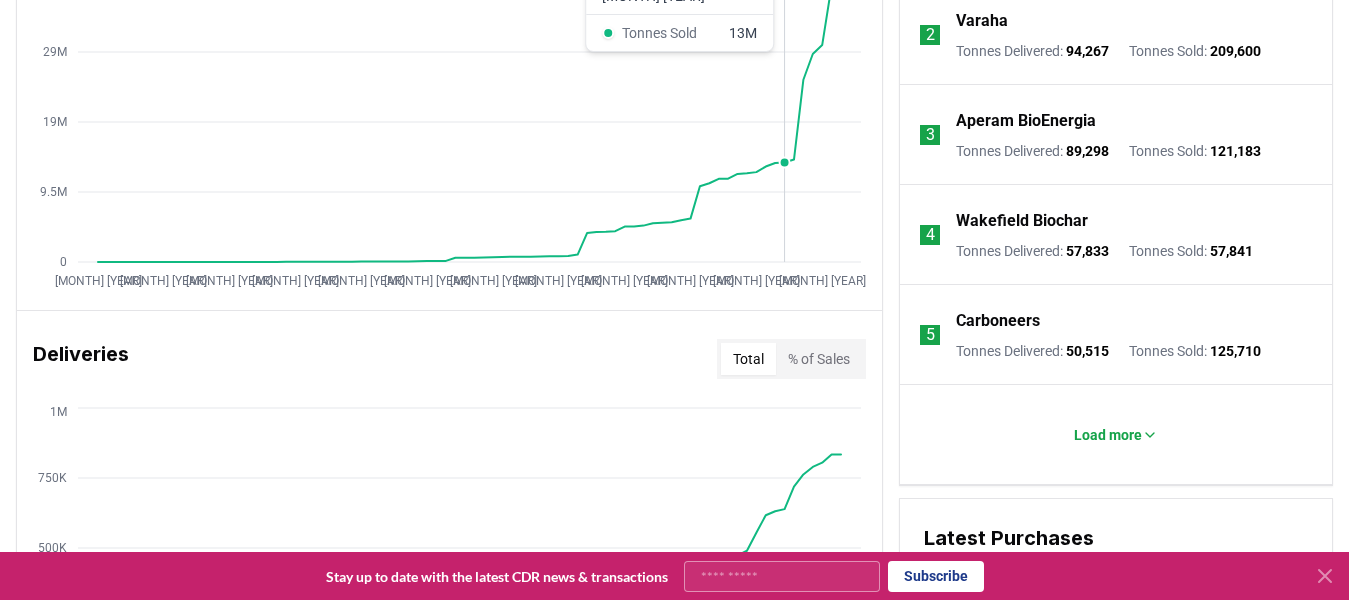 scroll, scrollTop: 971, scrollLeft: 0, axis: vertical 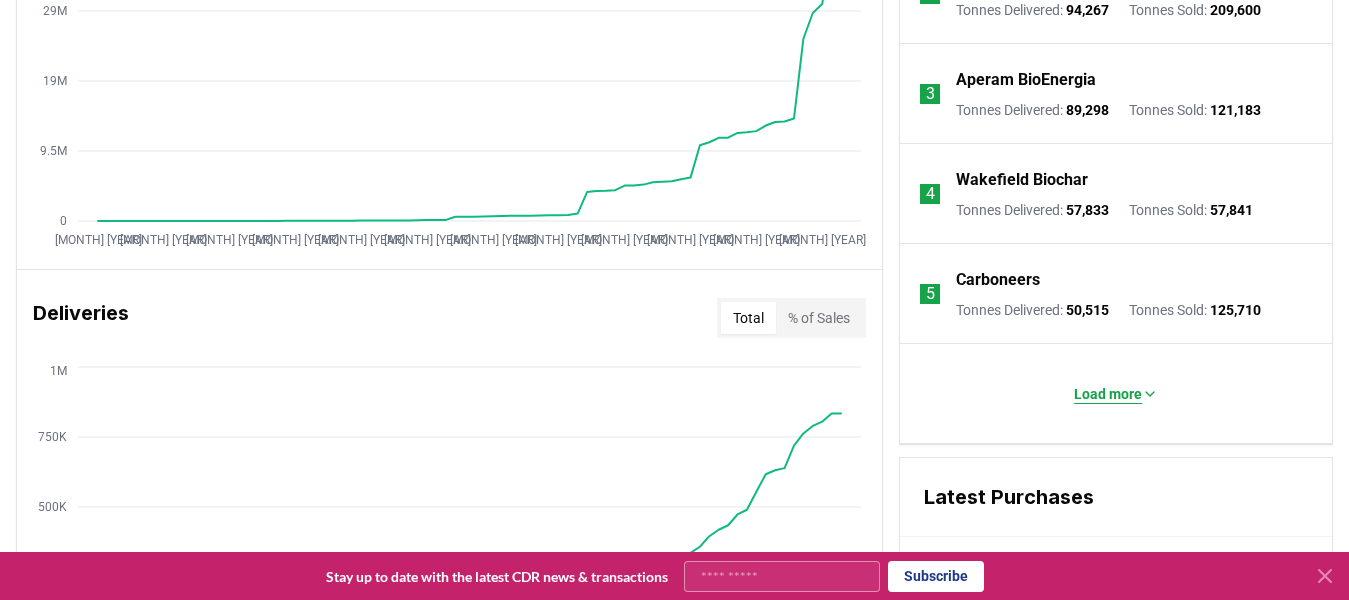 click 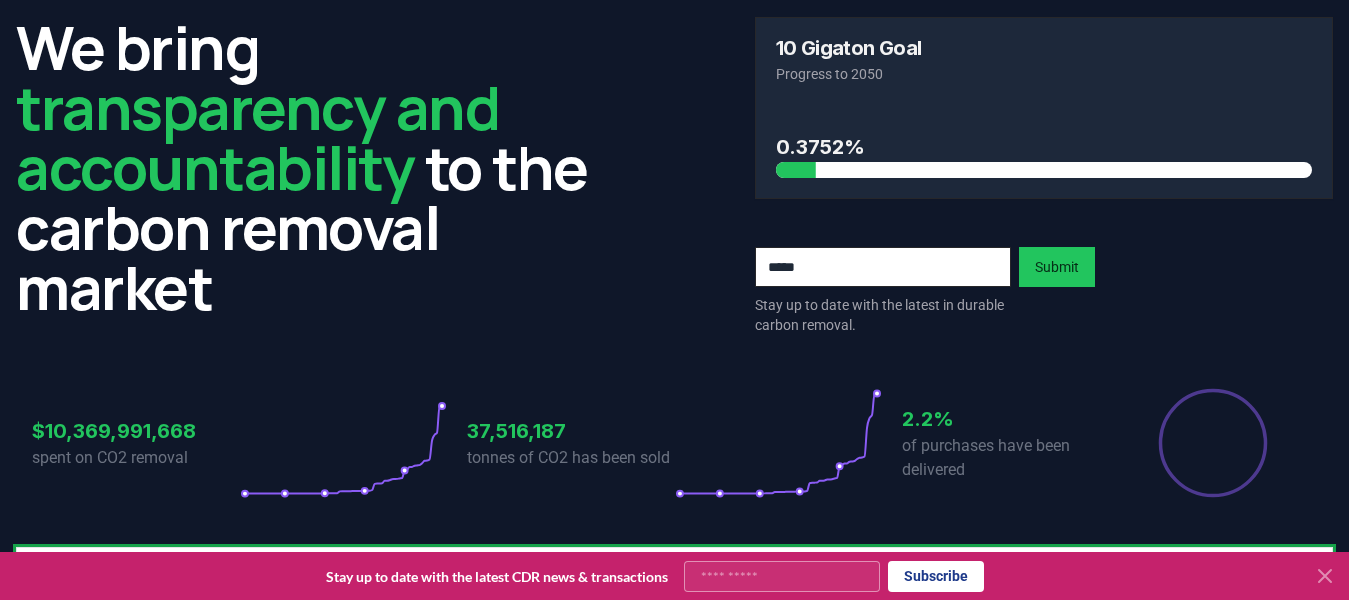 scroll, scrollTop: 0, scrollLeft: 0, axis: both 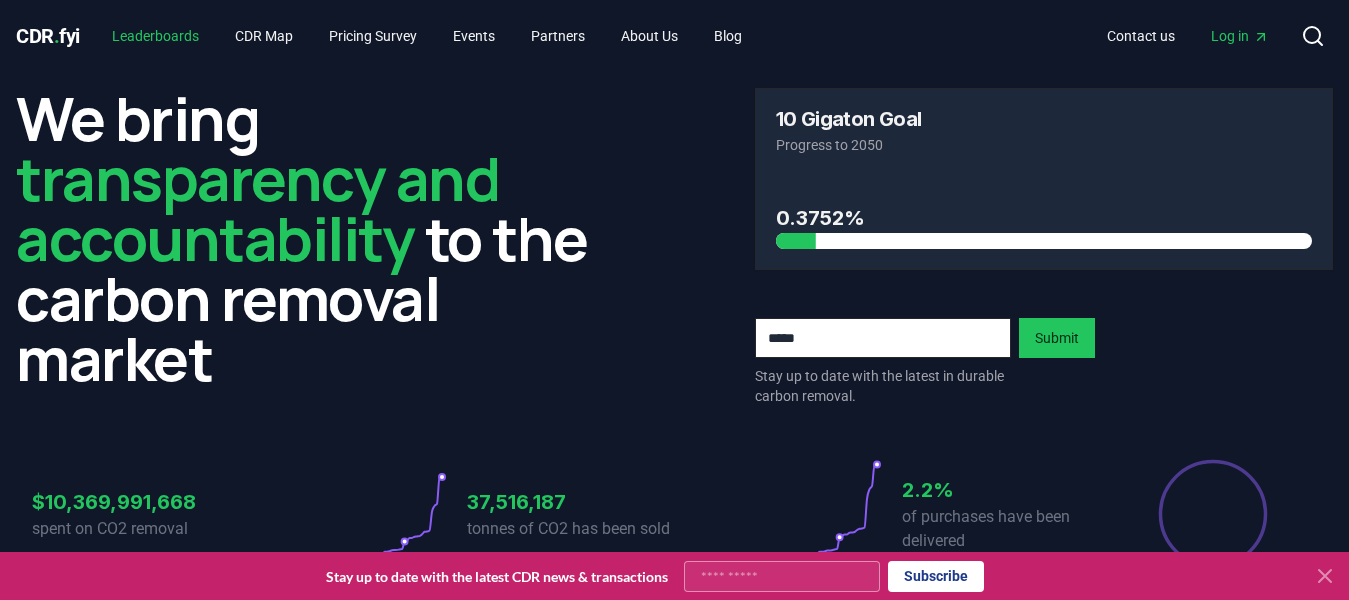 click on "Leaderboards" at bounding box center [155, 36] 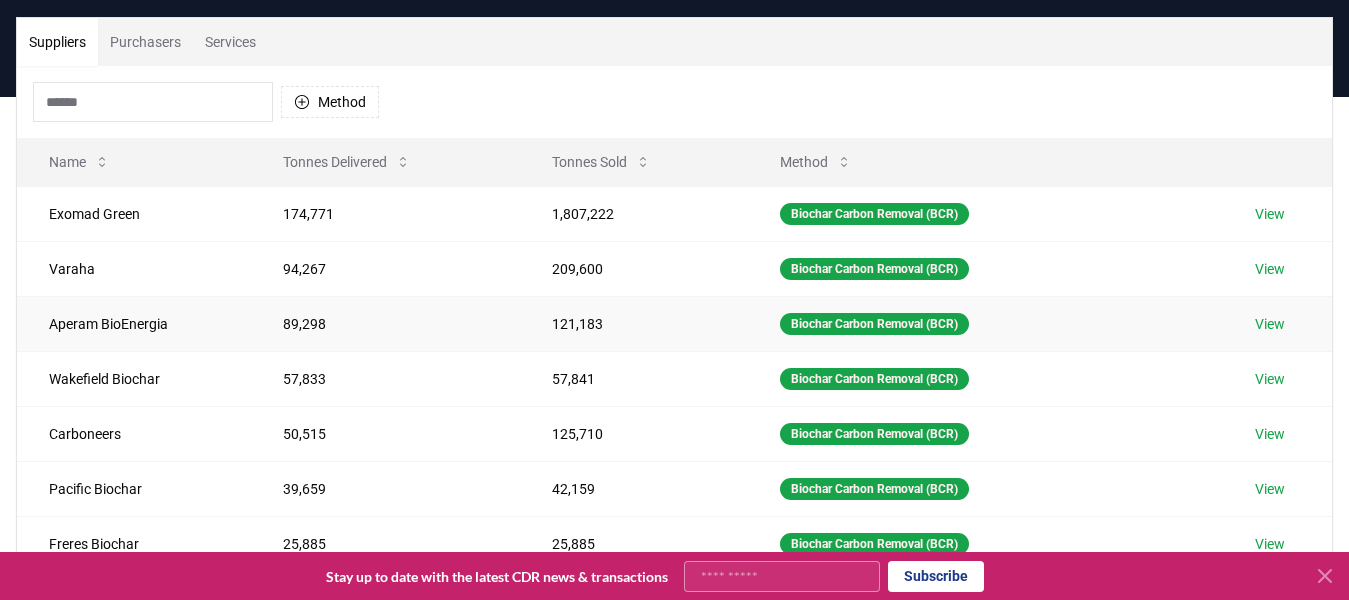 scroll, scrollTop: 100, scrollLeft: 0, axis: vertical 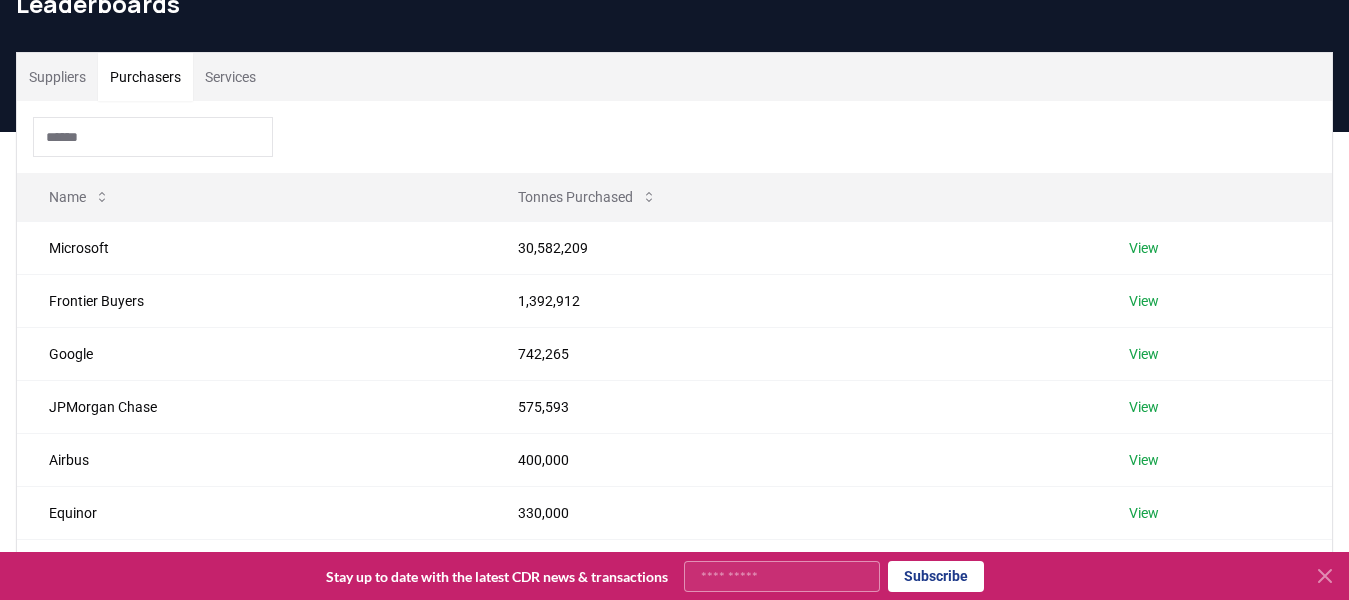 click on "Purchasers" at bounding box center [145, 77] 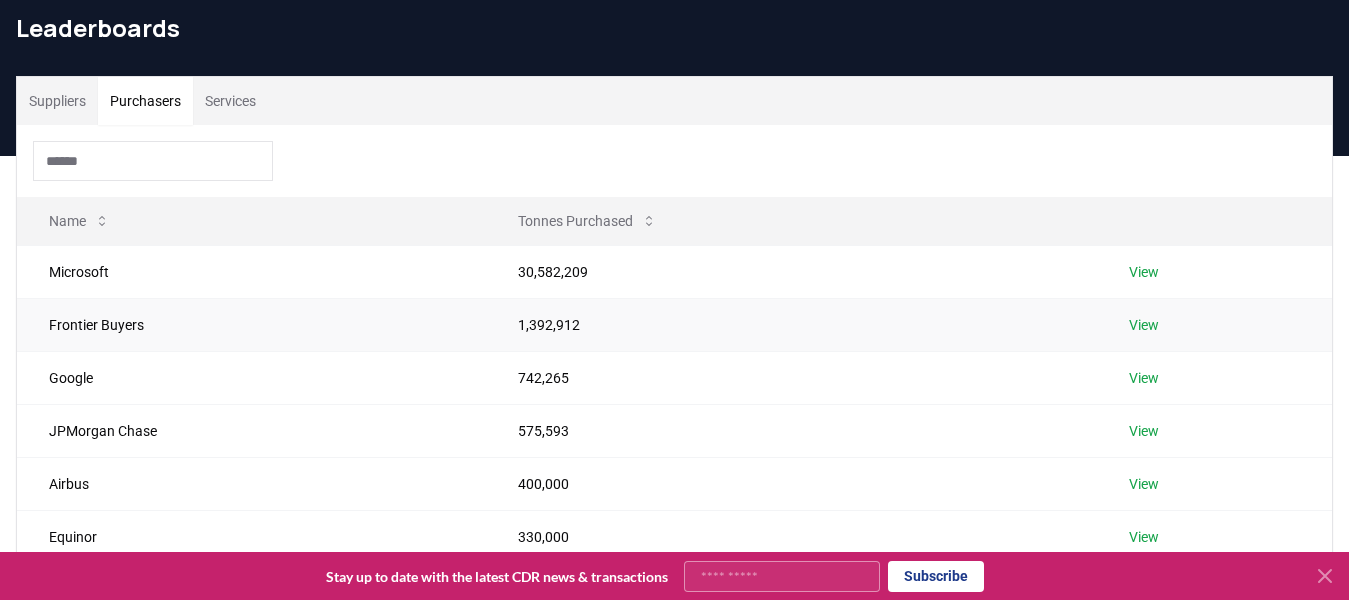 scroll, scrollTop: 0, scrollLeft: 0, axis: both 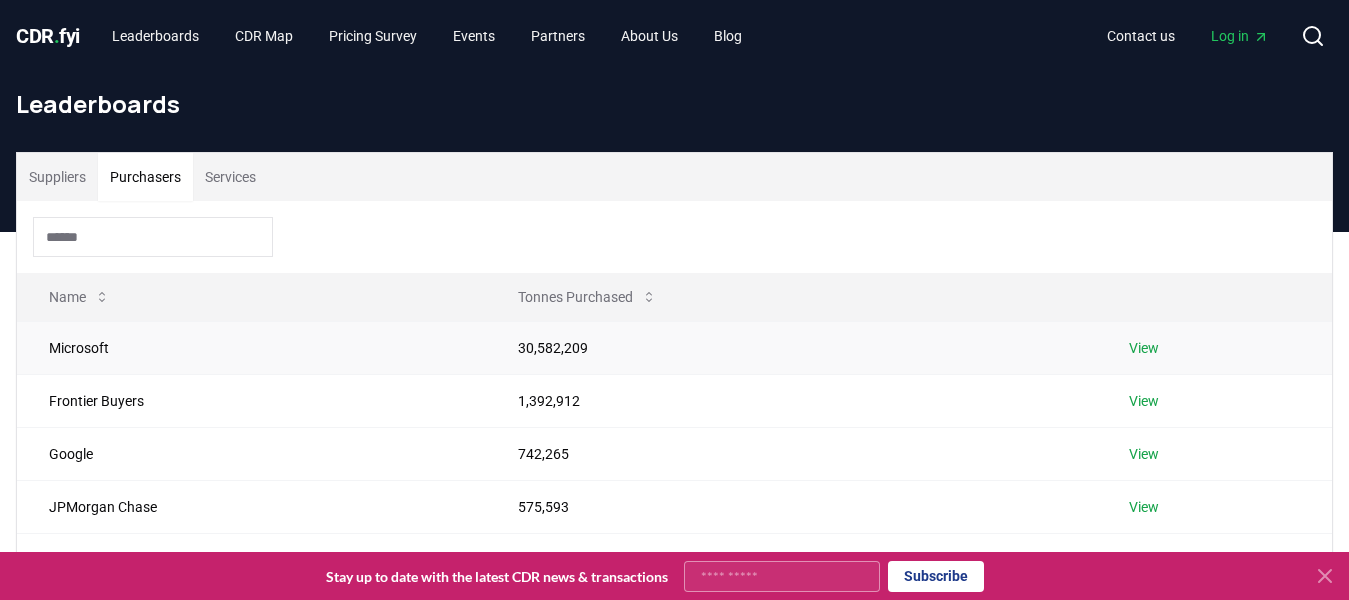 click on "View" at bounding box center [1144, 348] 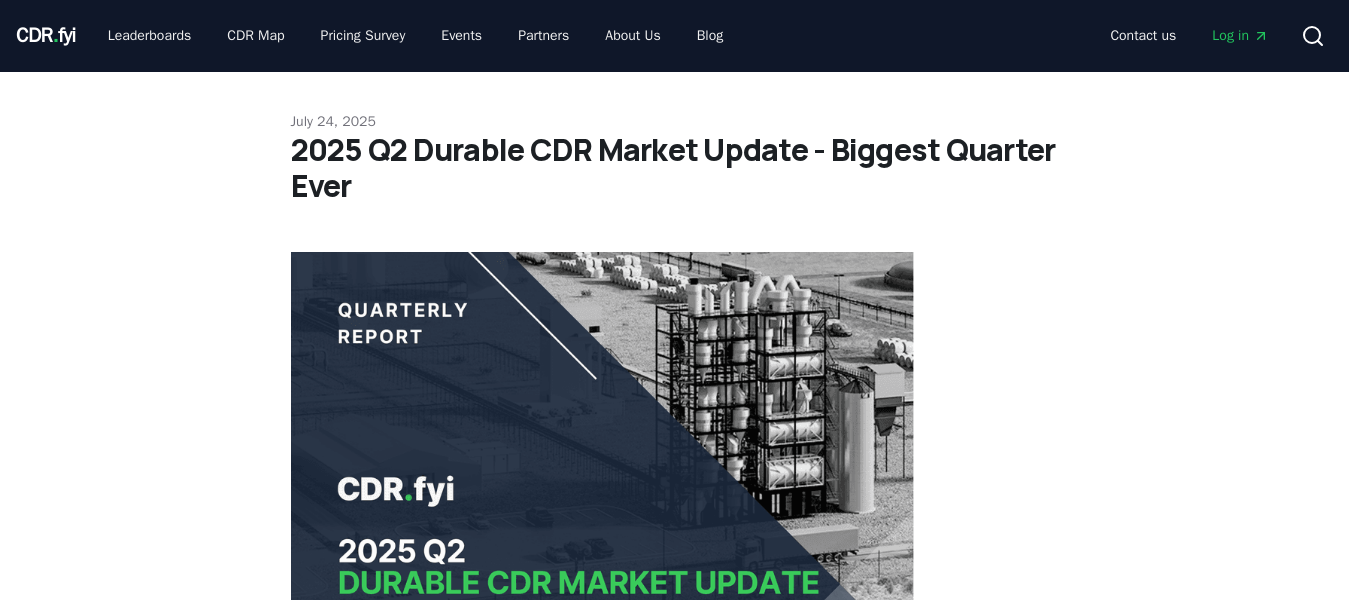 scroll, scrollTop: 100, scrollLeft: 0, axis: vertical 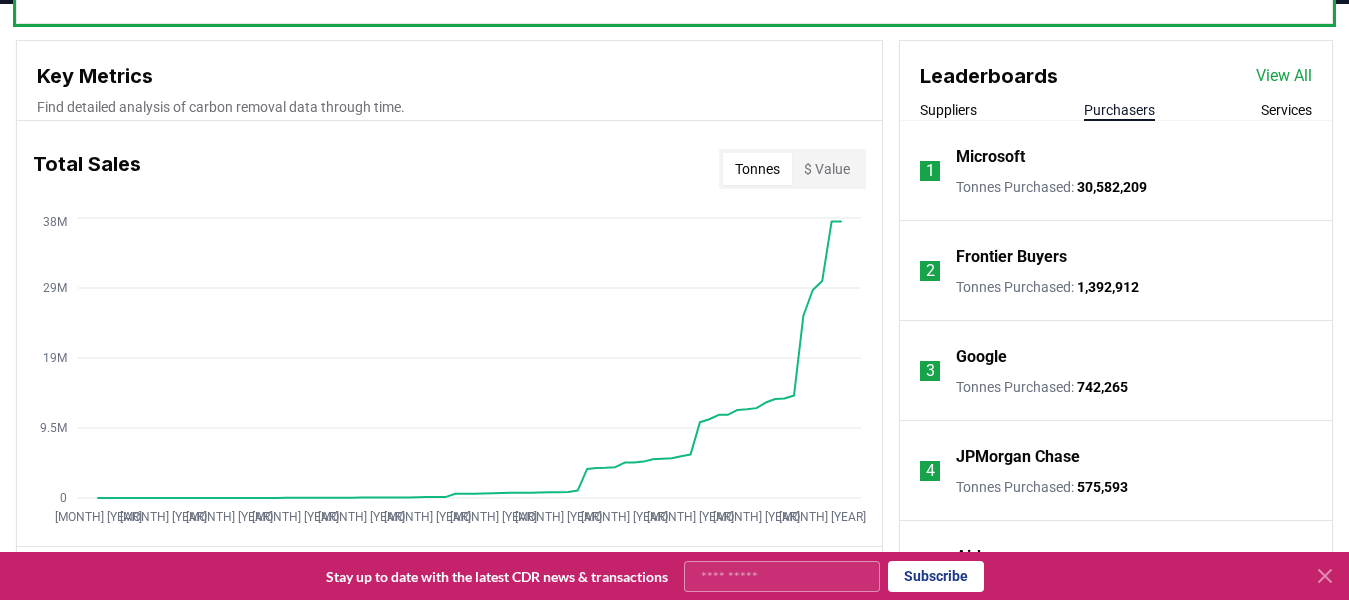 click on "Purchasers" at bounding box center [1119, 110] 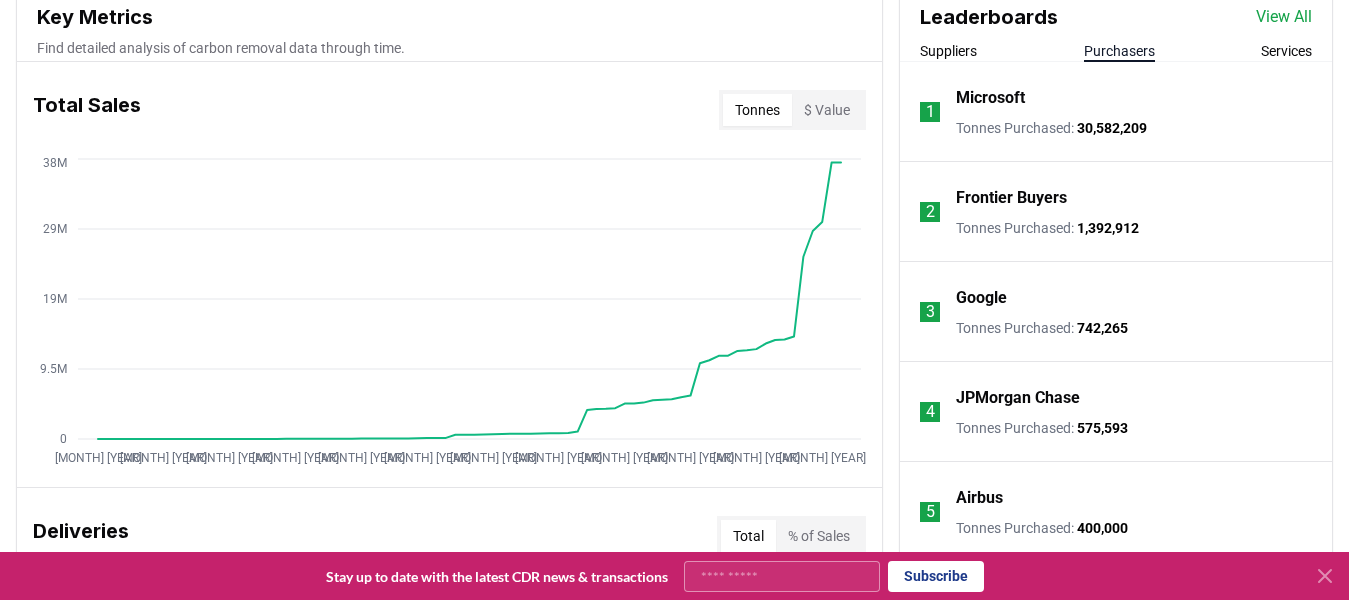 scroll, scrollTop: 721, scrollLeft: 0, axis: vertical 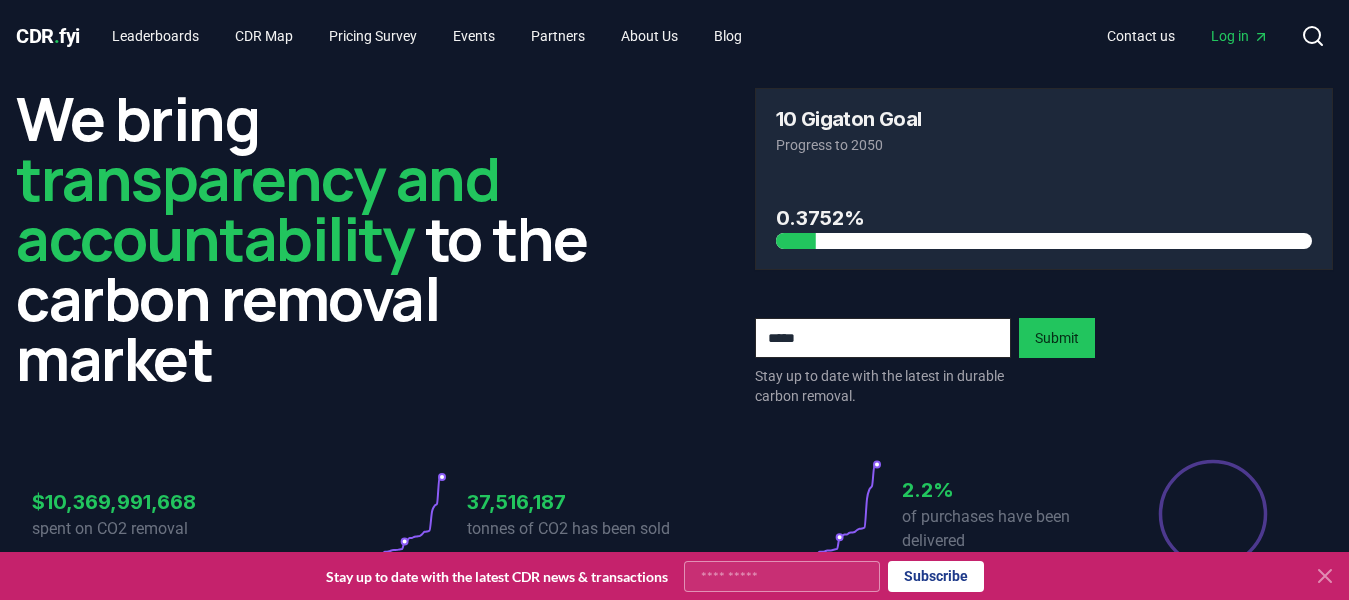 click 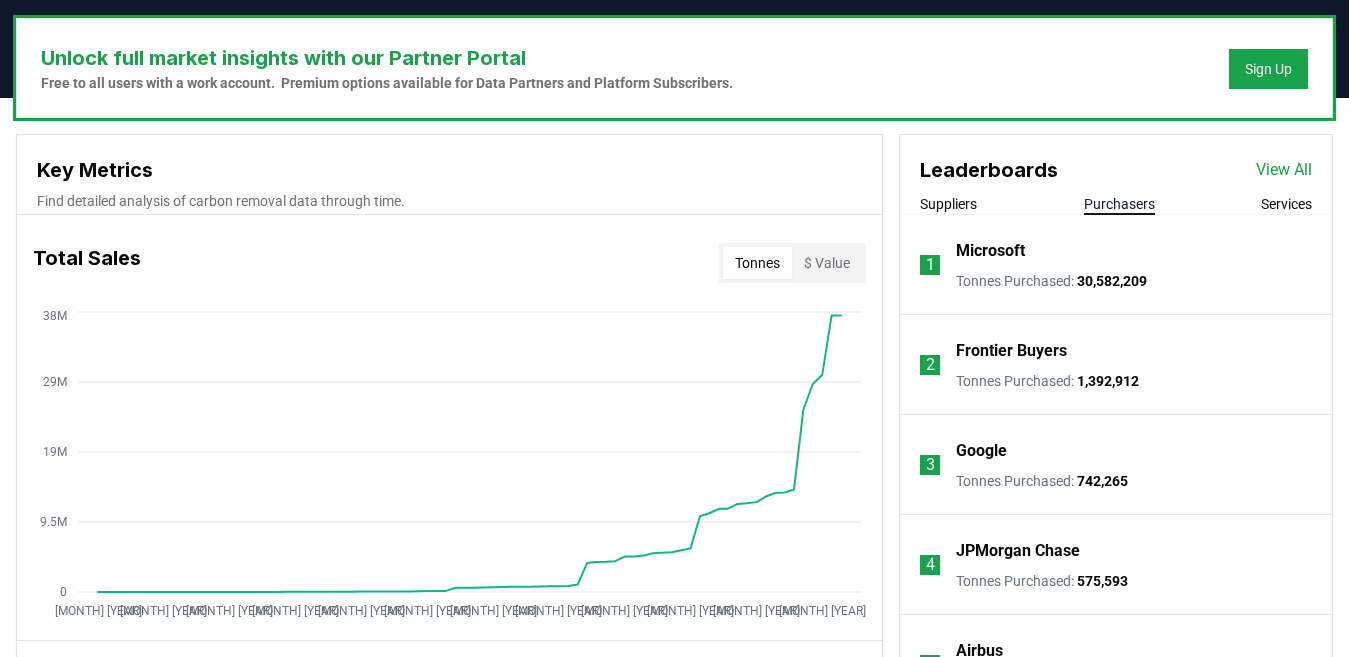 scroll, scrollTop: 700, scrollLeft: 0, axis: vertical 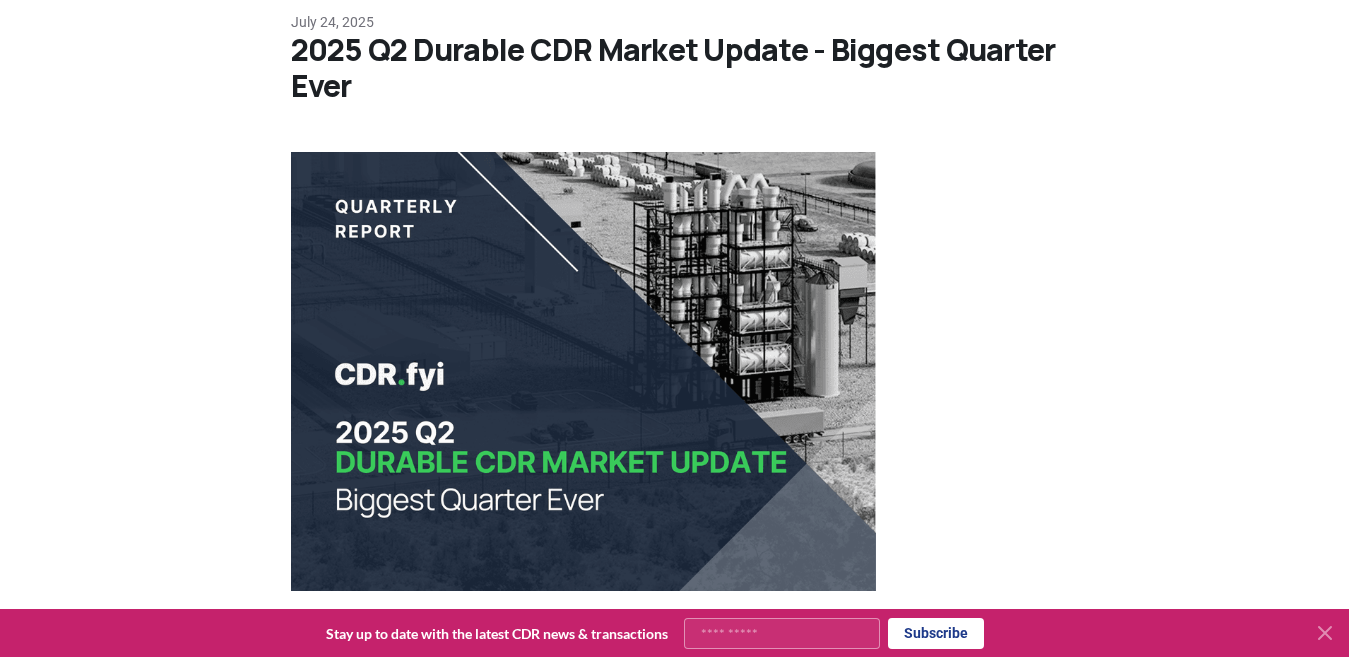 click at bounding box center [583, 371] 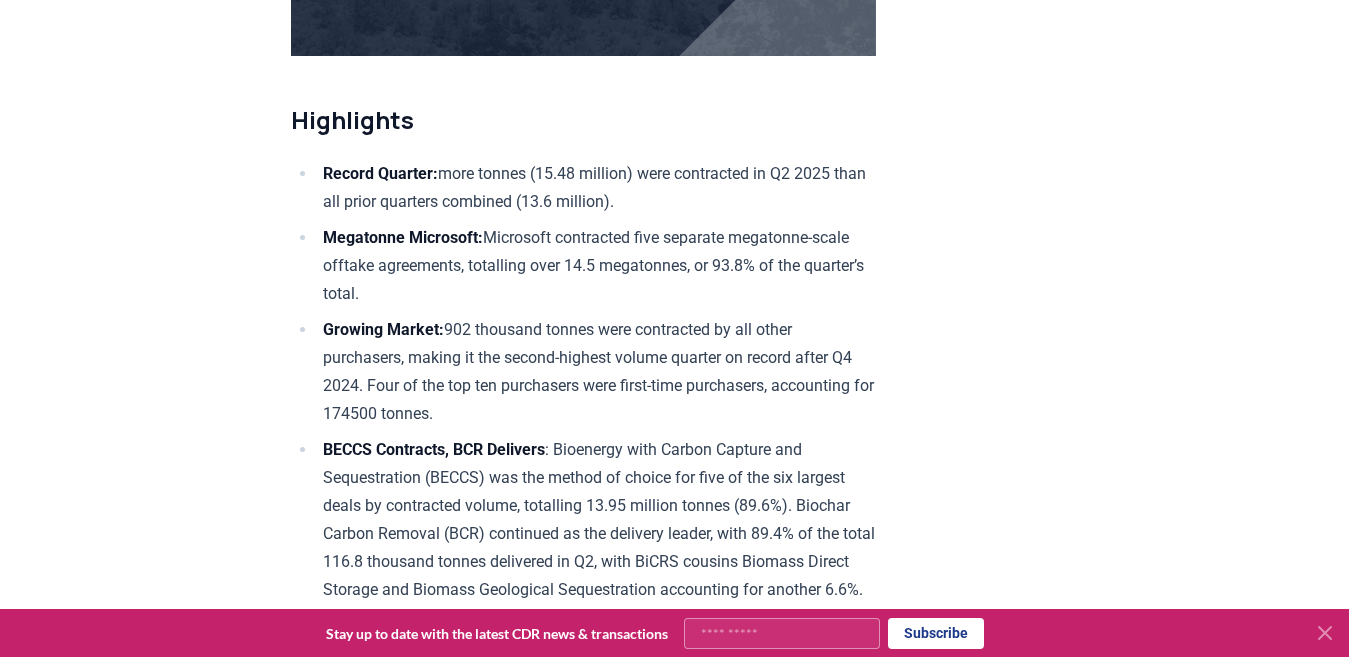 scroll, scrollTop: 600, scrollLeft: 0, axis: vertical 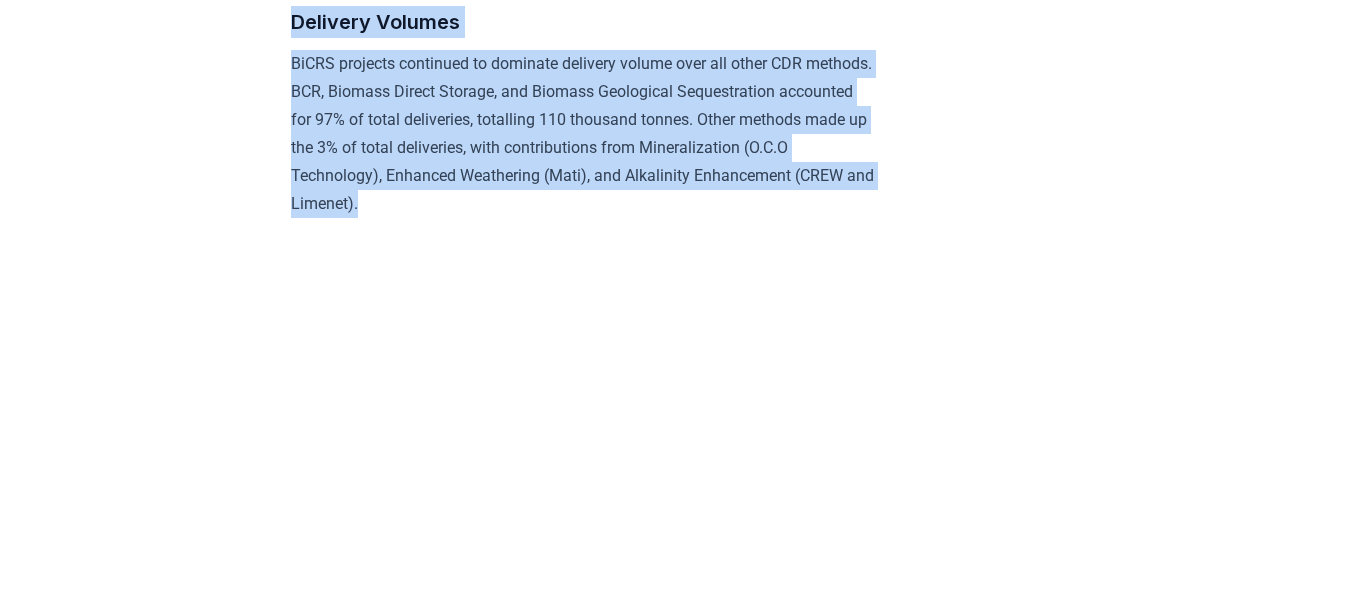 drag, startPoint x: 292, startPoint y: 24, endPoint x: 418, endPoint y: 195, distance: 212.40762 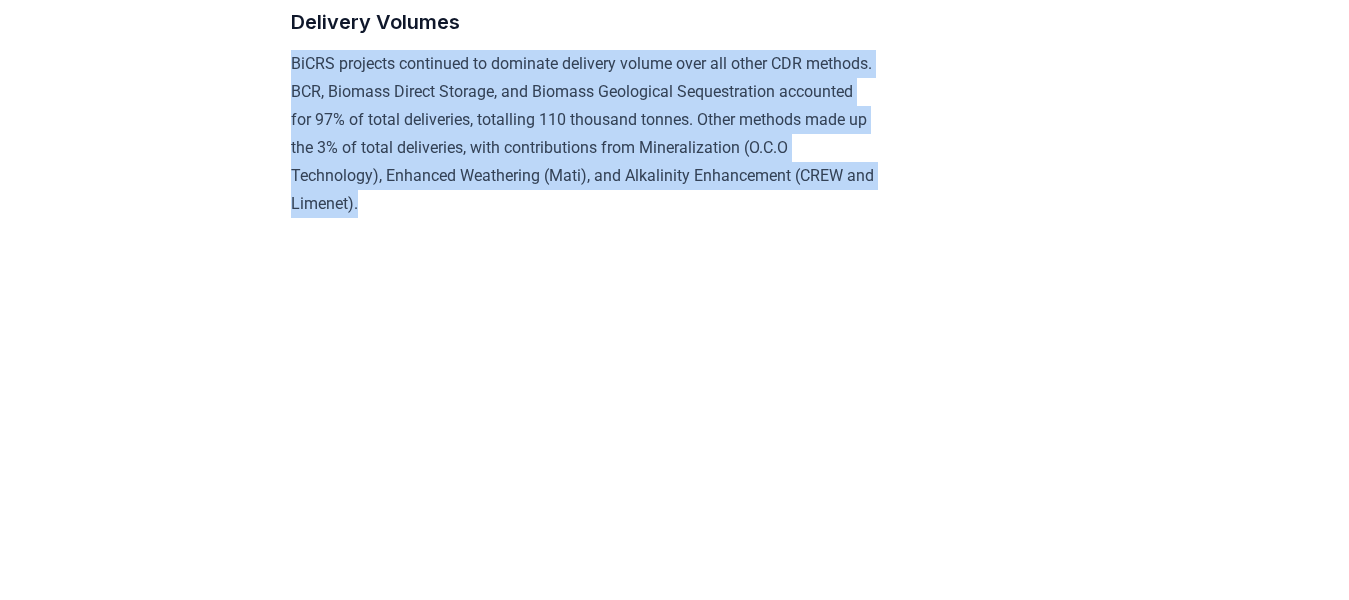 drag, startPoint x: 292, startPoint y: 59, endPoint x: 427, endPoint y: 236, distance: 222.60728 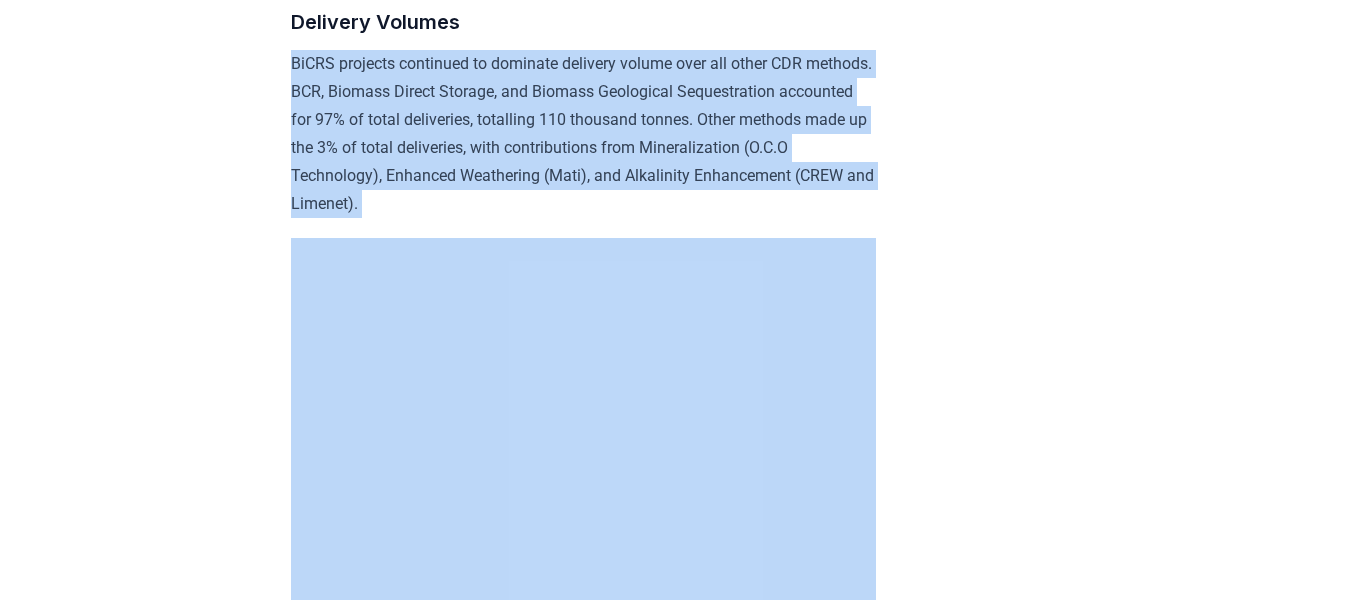 copy on "BiCRS projects continued to dominate delivery volume over all other CDR methods. BCR, Biomass Direct Storage, and Biomass Geological Sequestration accounted for 97% of total deliveries, totalling 110 thousand tonnes. Other methods made up the 3% of total deliveries, with contributions from Mineralization (O.C.O Technology), Enhanced Weathering (Mati), and Alkalinity Enhancement (CREW and Limenet)." 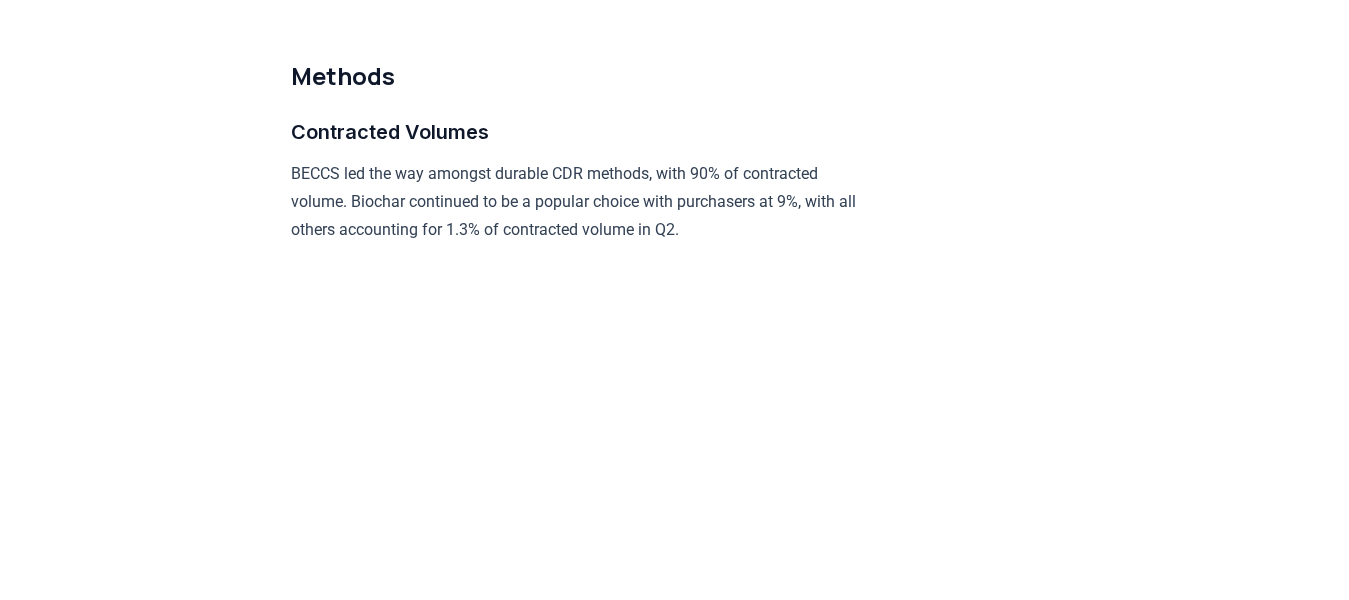 scroll, scrollTop: 9000, scrollLeft: 0, axis: vertical 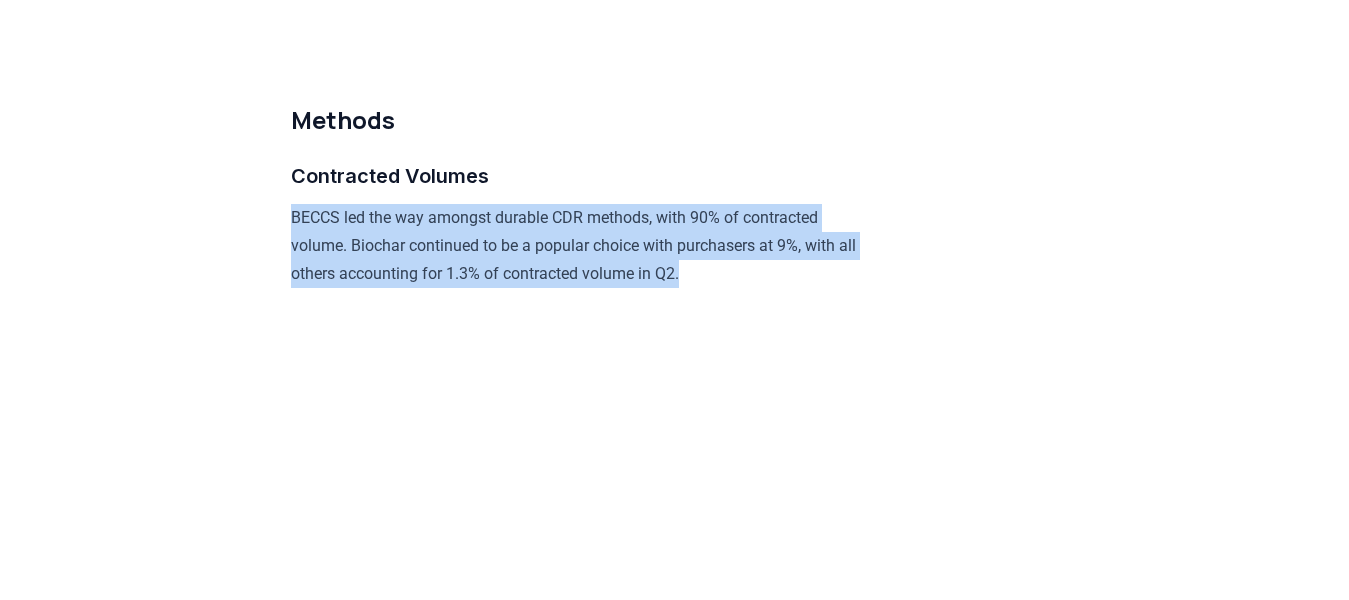 drag, startPoint x: 293, startPoint y: 213, endPoint x: 695, endPoint y: 284, distance: 408.22174 